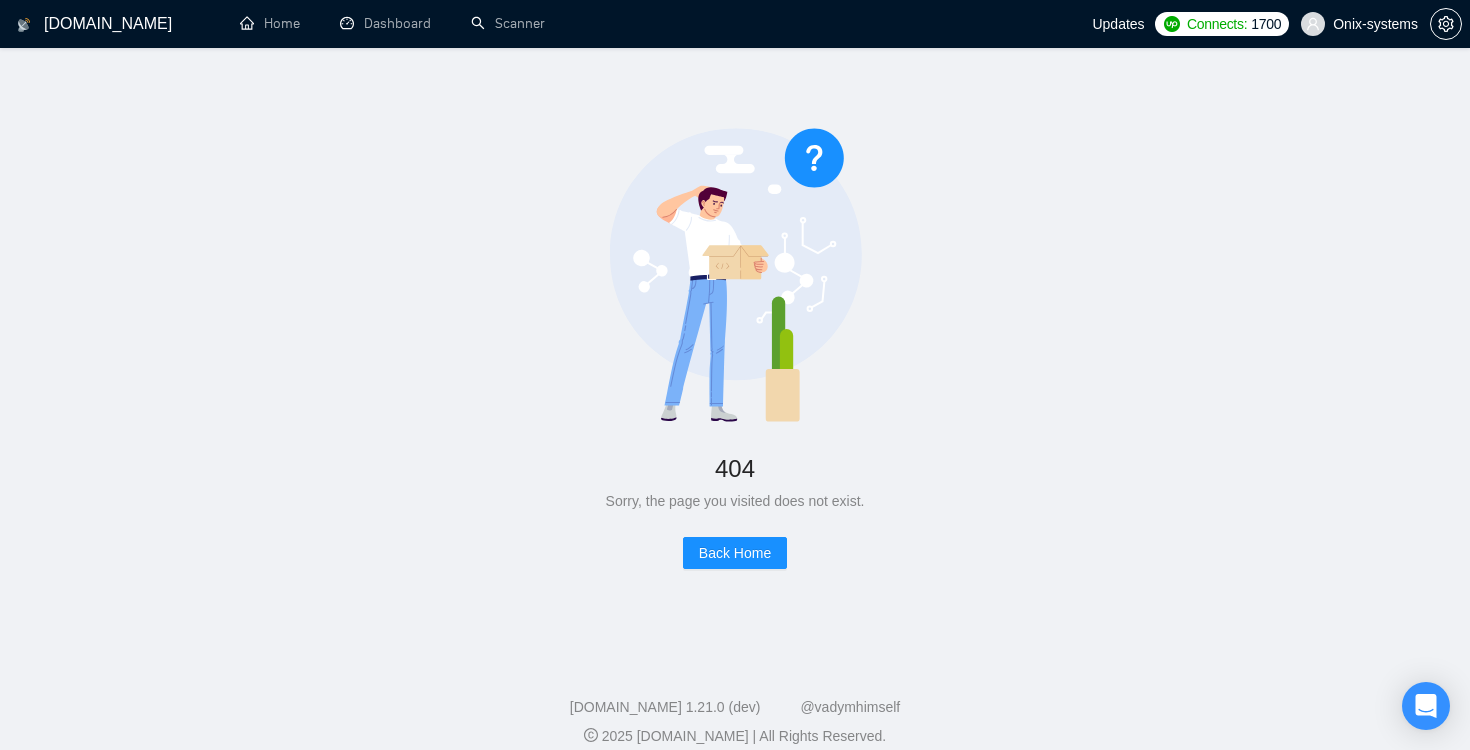 scroll, scrollTop: 0, scrollLeft: 0, axis: both 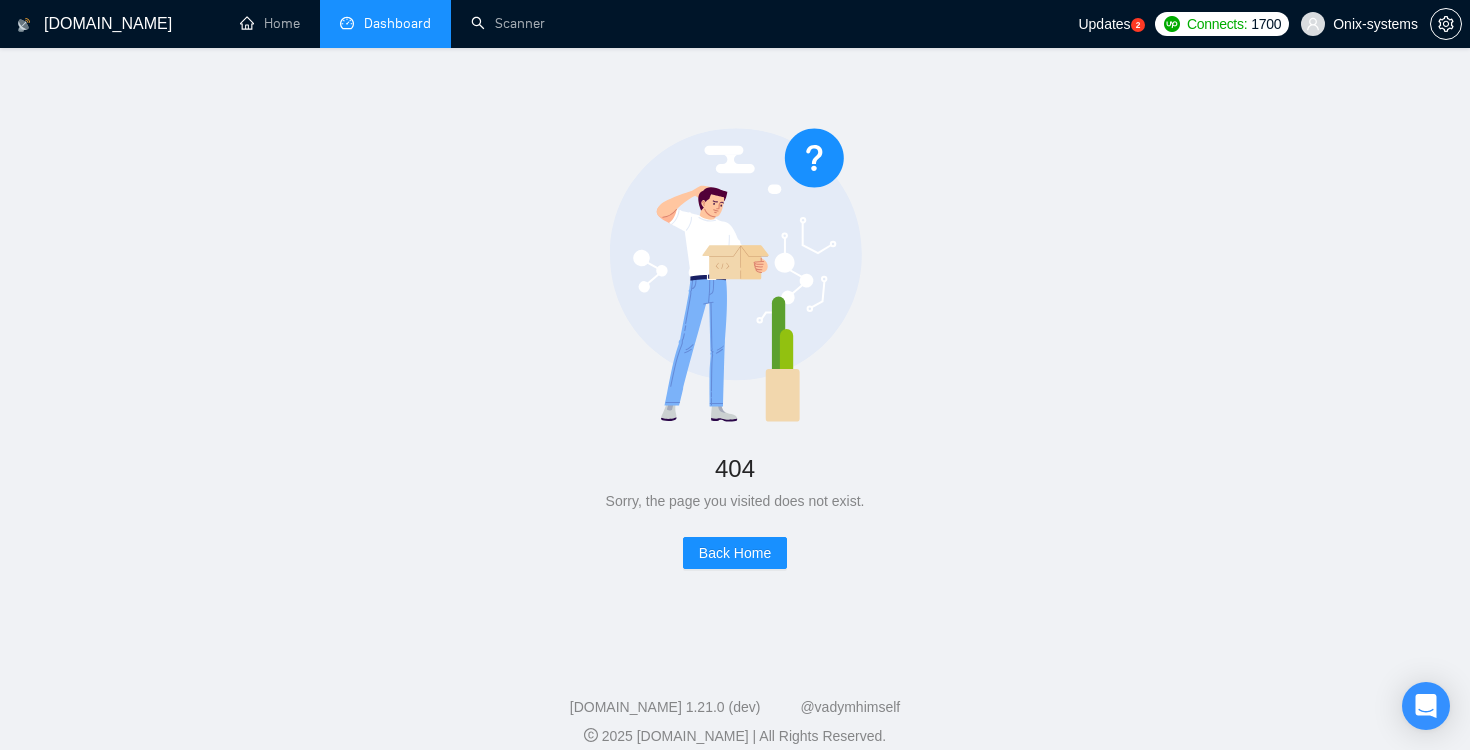 click on "Dashboard" at bounding box center [385, 23] 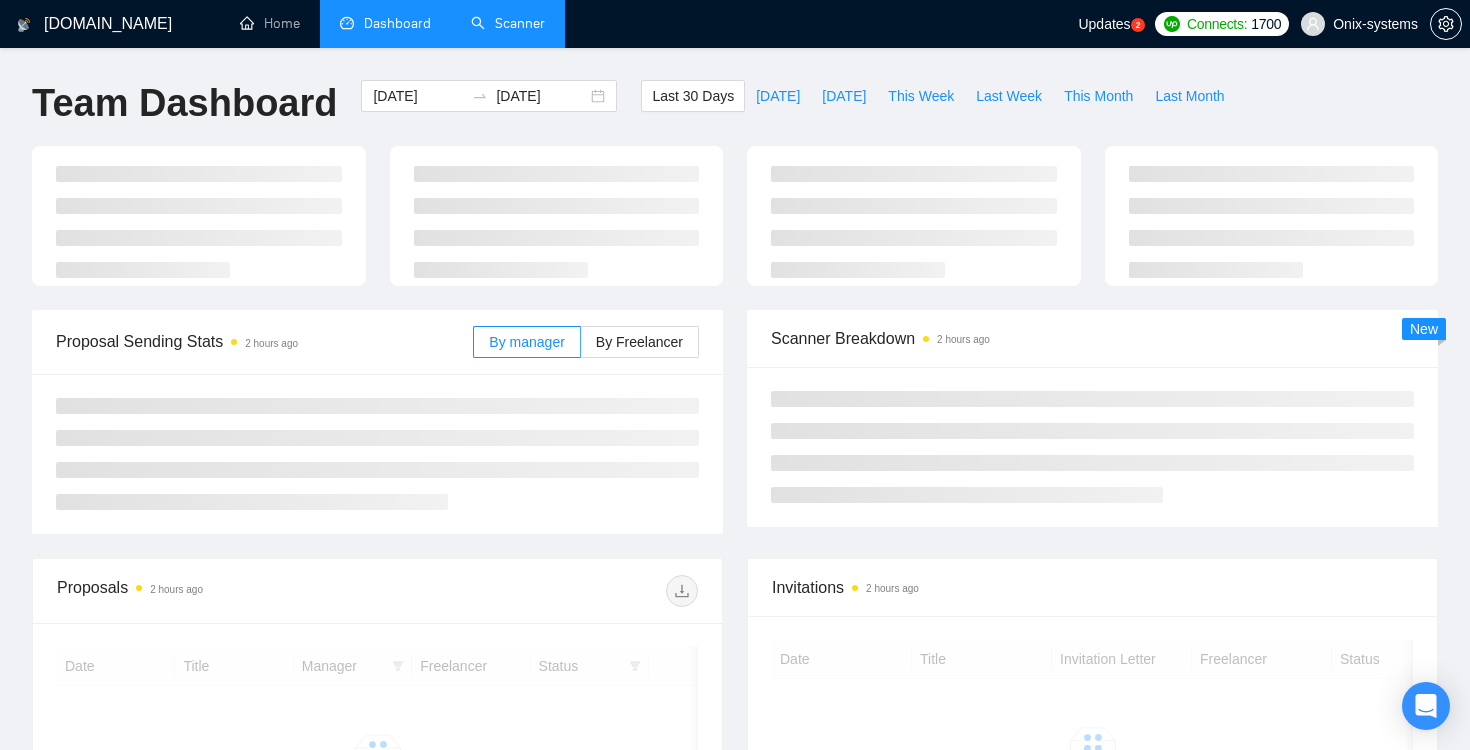 click on "Scanner" at bounding box center (508, 23) 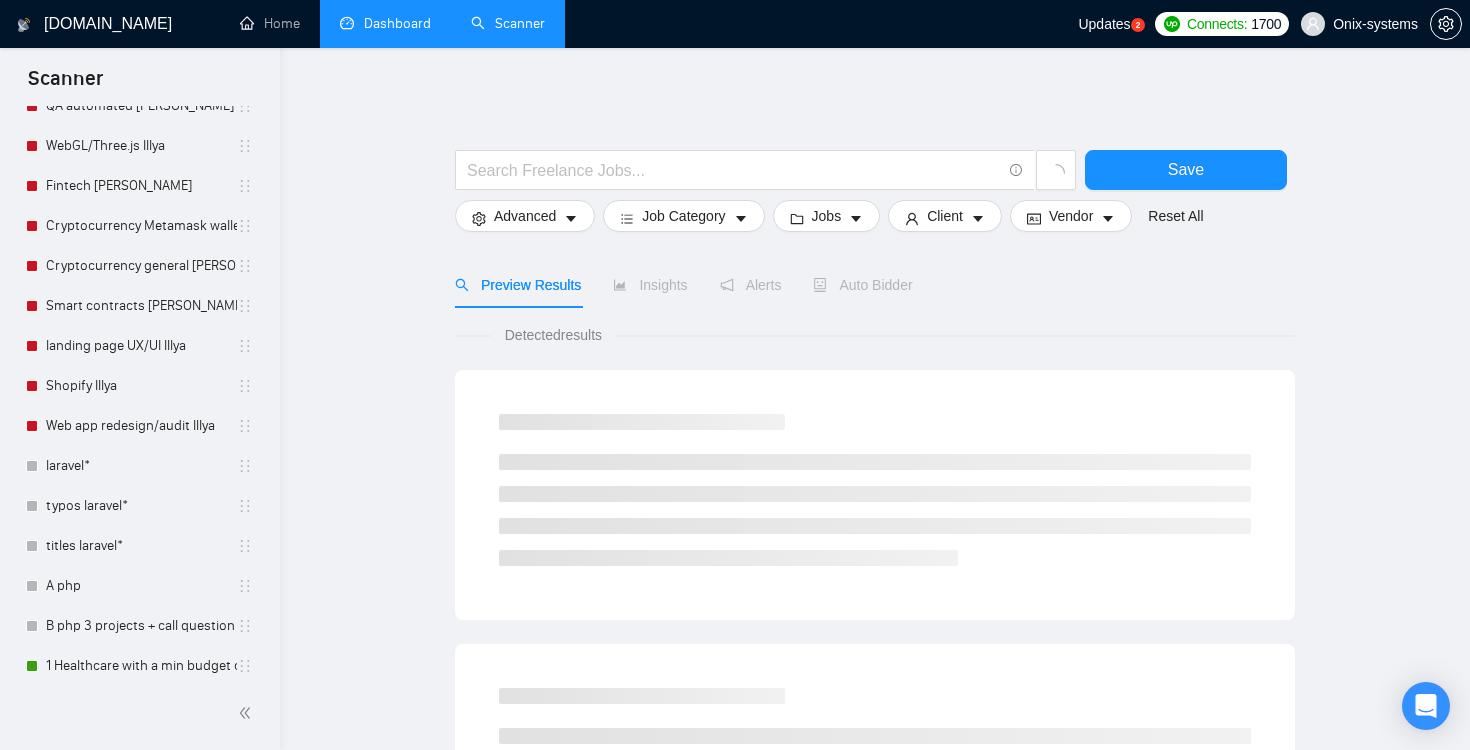 scroll, scrollTop: 405, scrollLeft: 0, axis: vertical 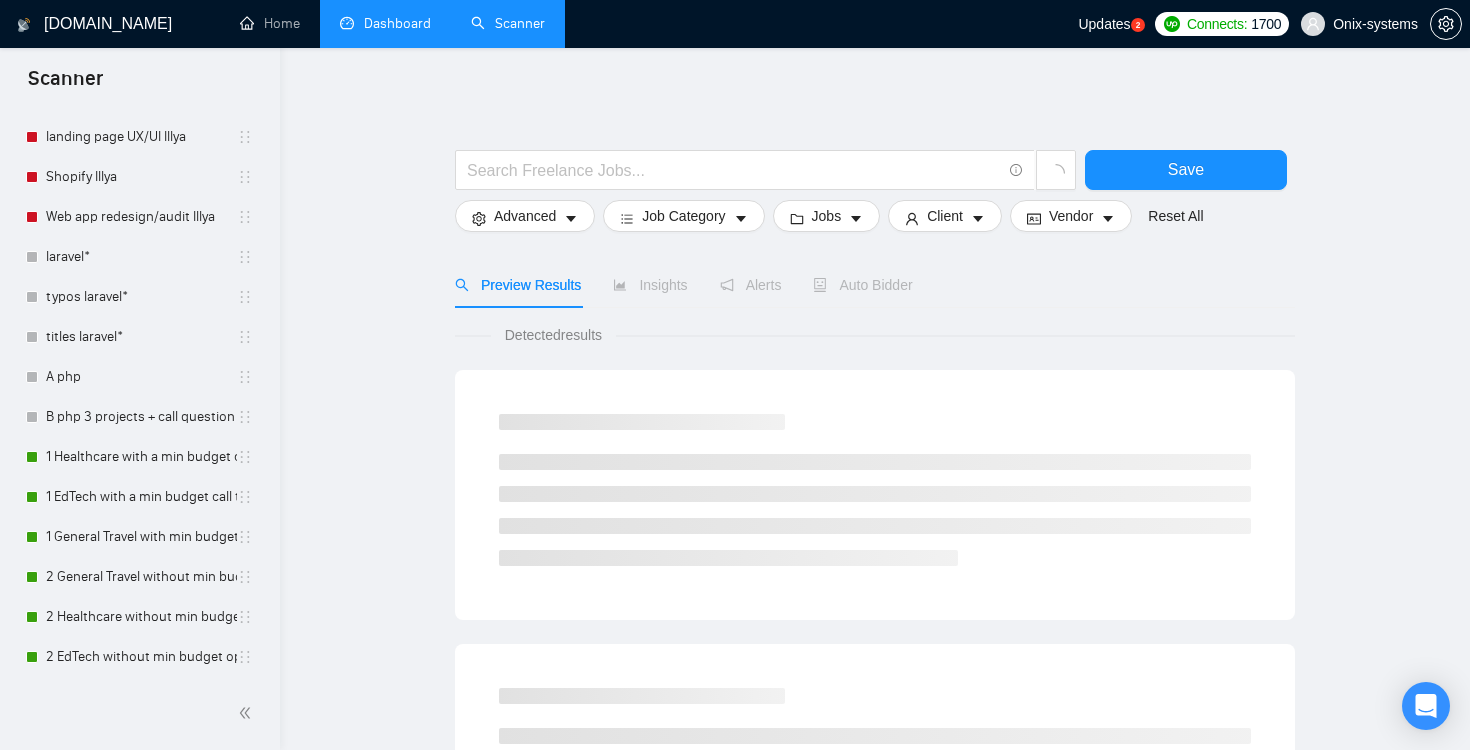 click on "Dashboard" at bounding box center (385, 23) 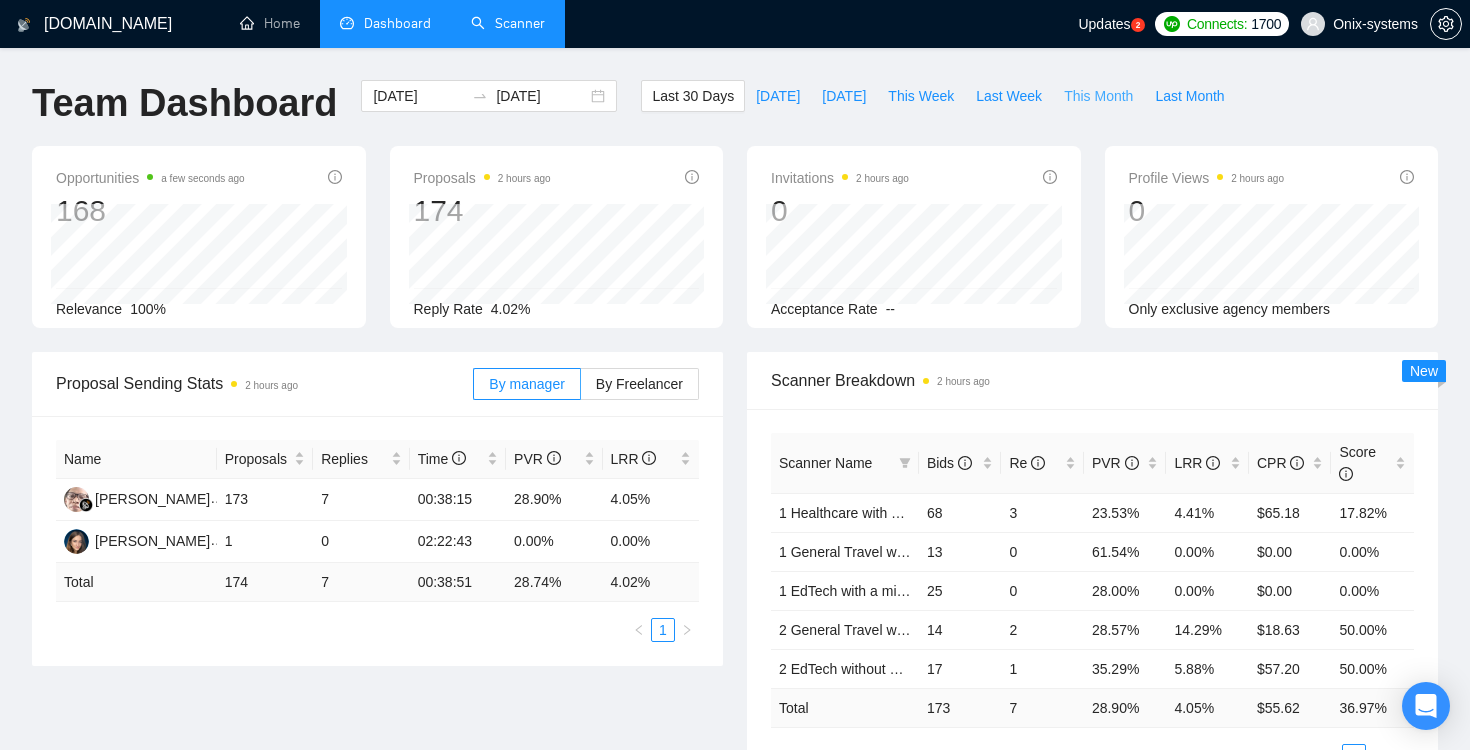 click on "This Month" at bounding box center [1098, 96] 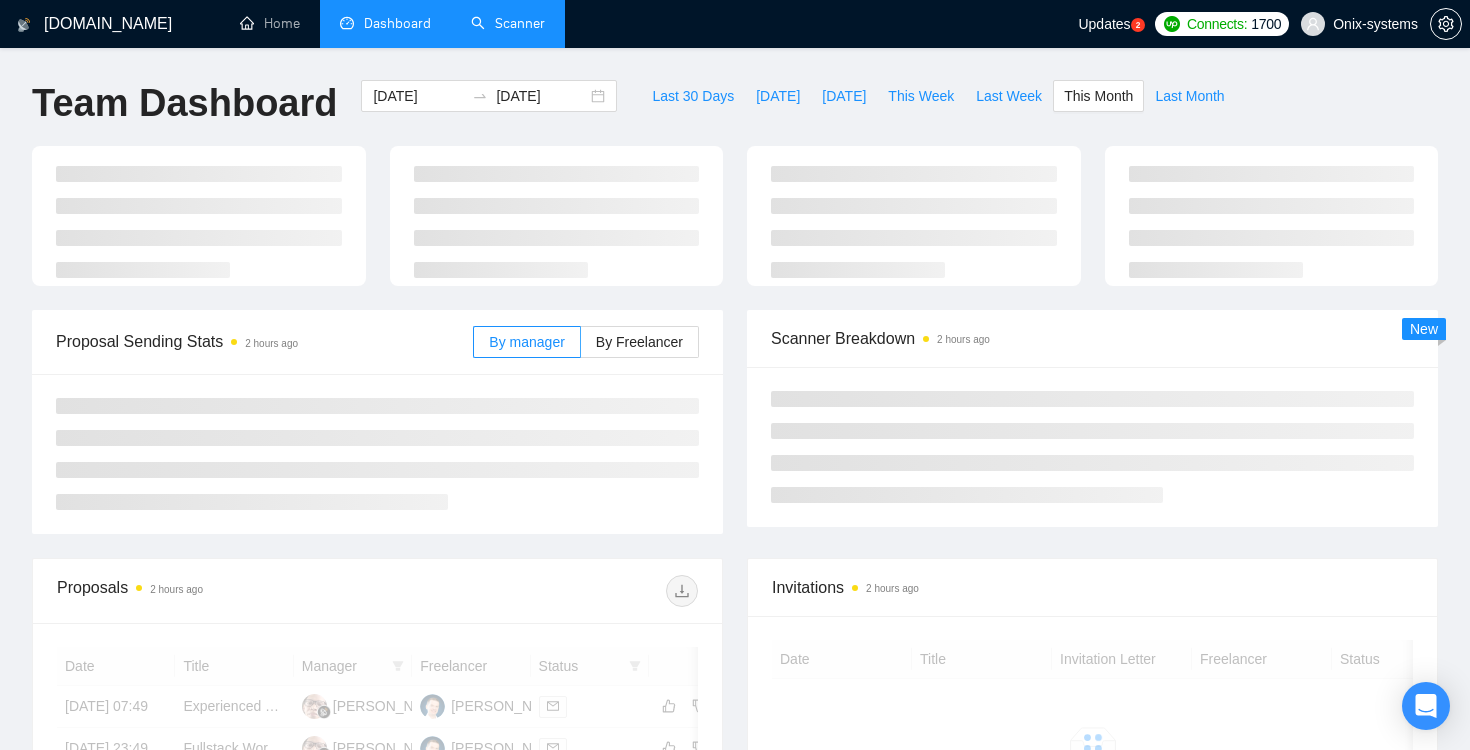 type on "[DATE]" 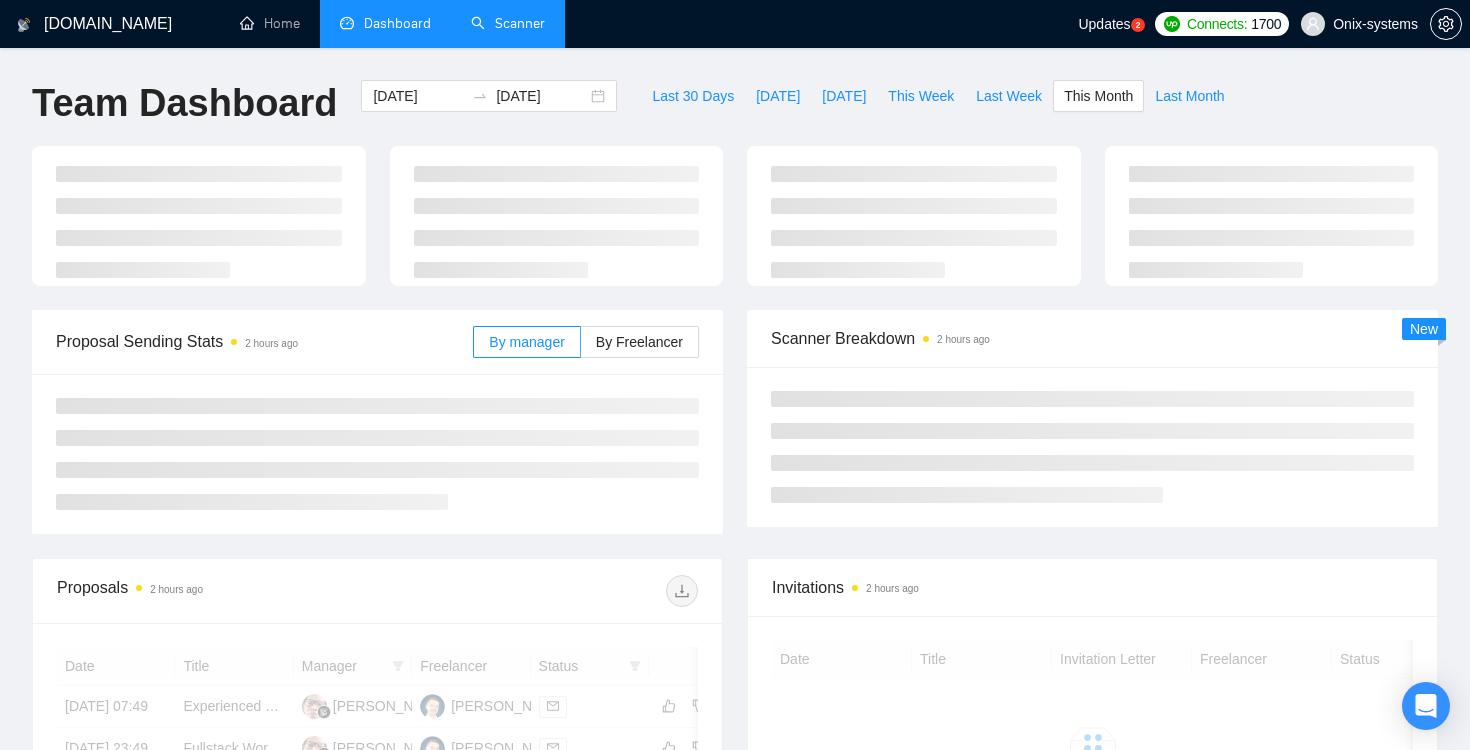 type on "[DATE]" 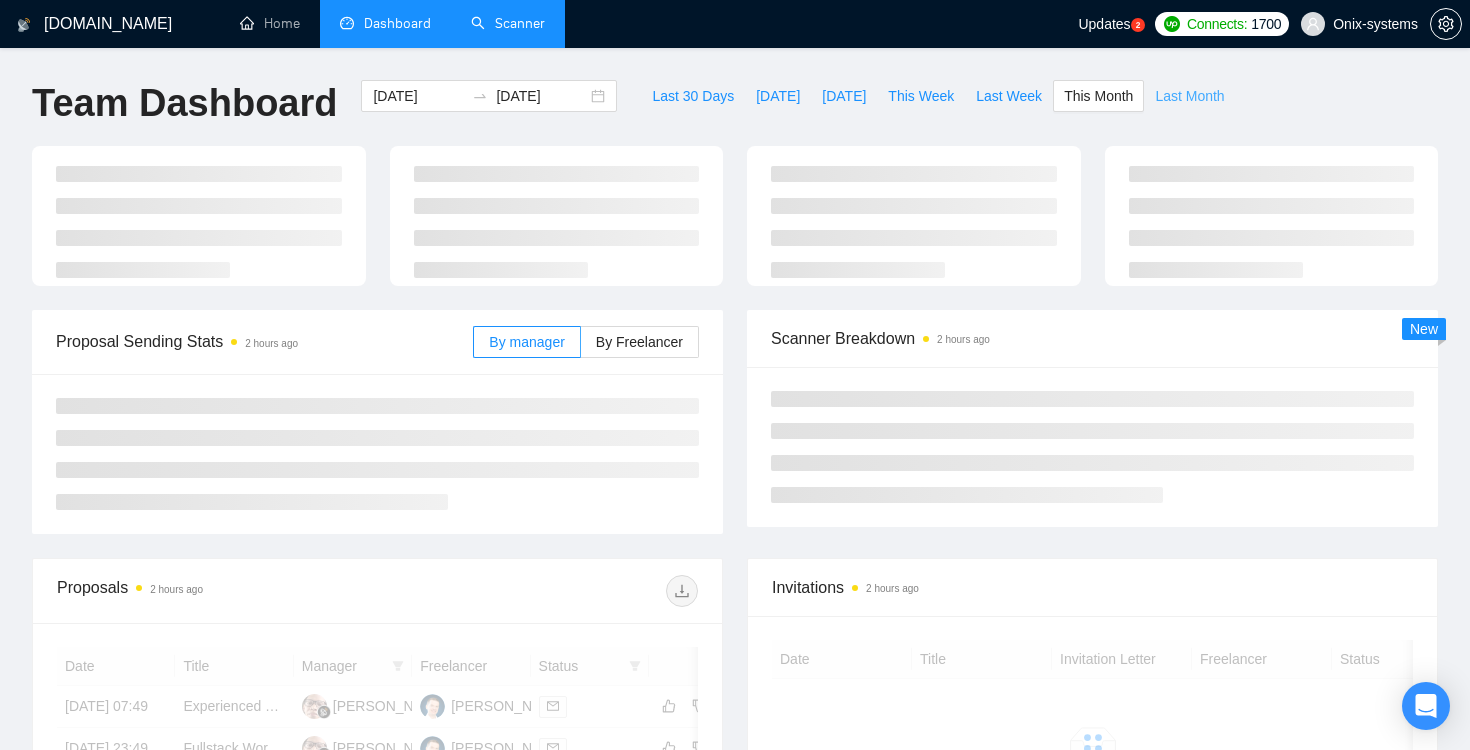 click on "Last Month" at bounding box center (1189, 96) 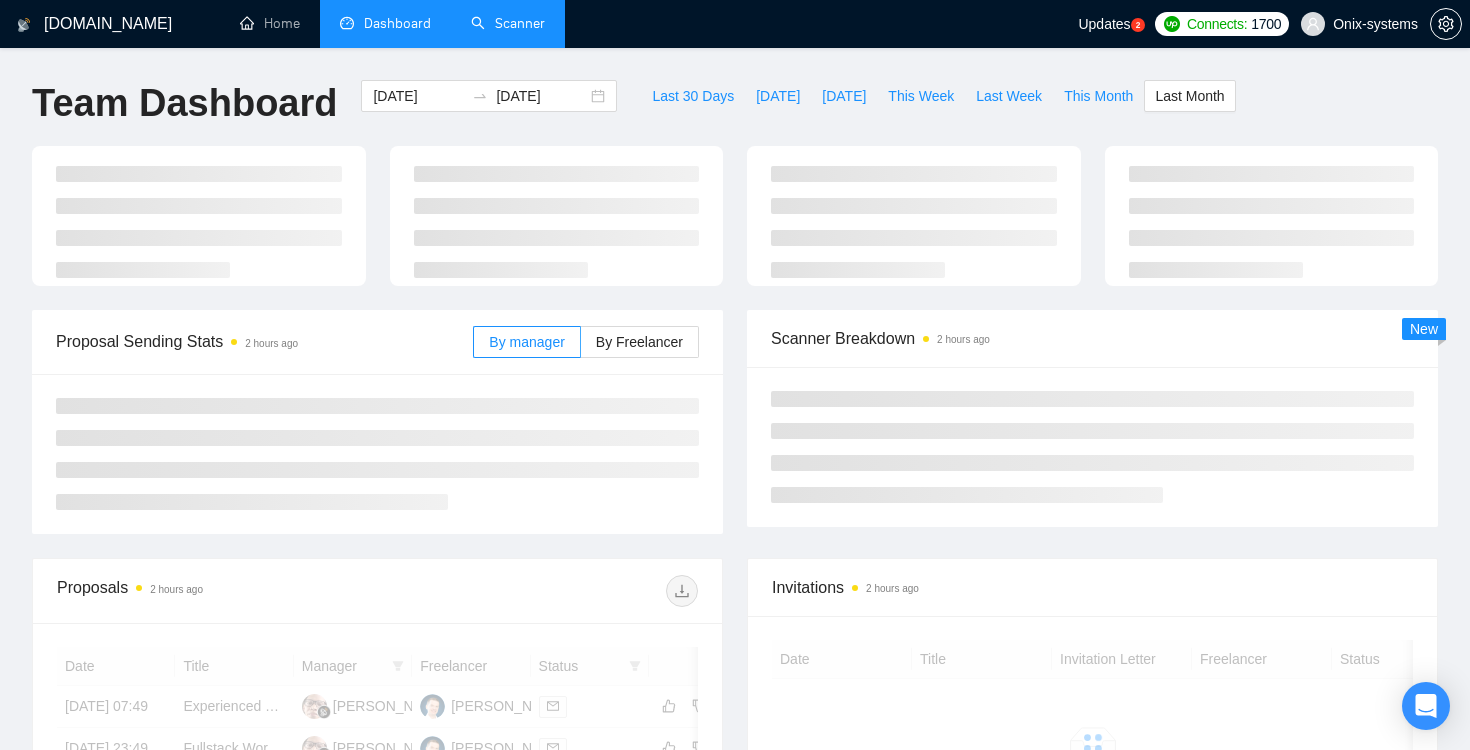type on "[DATE]" 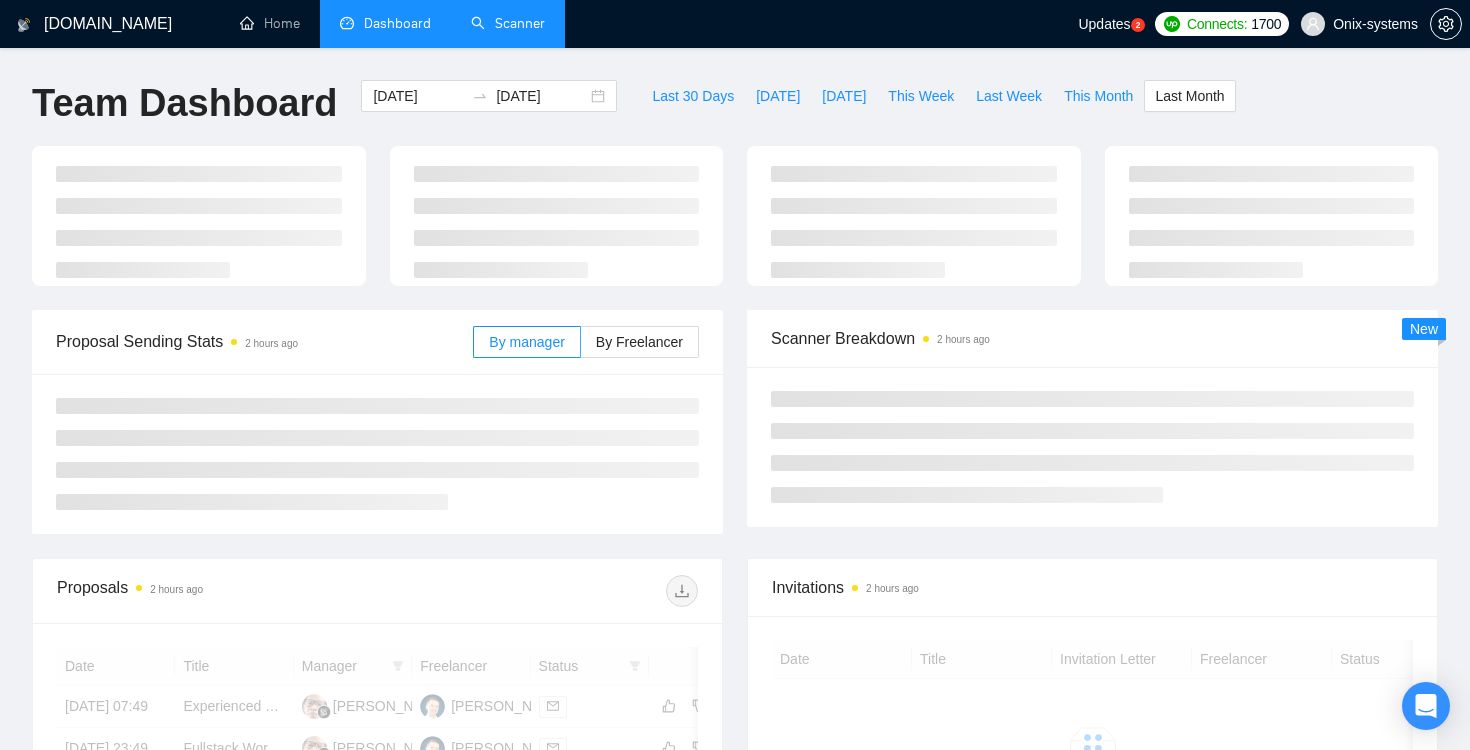 type on "[DATE]" 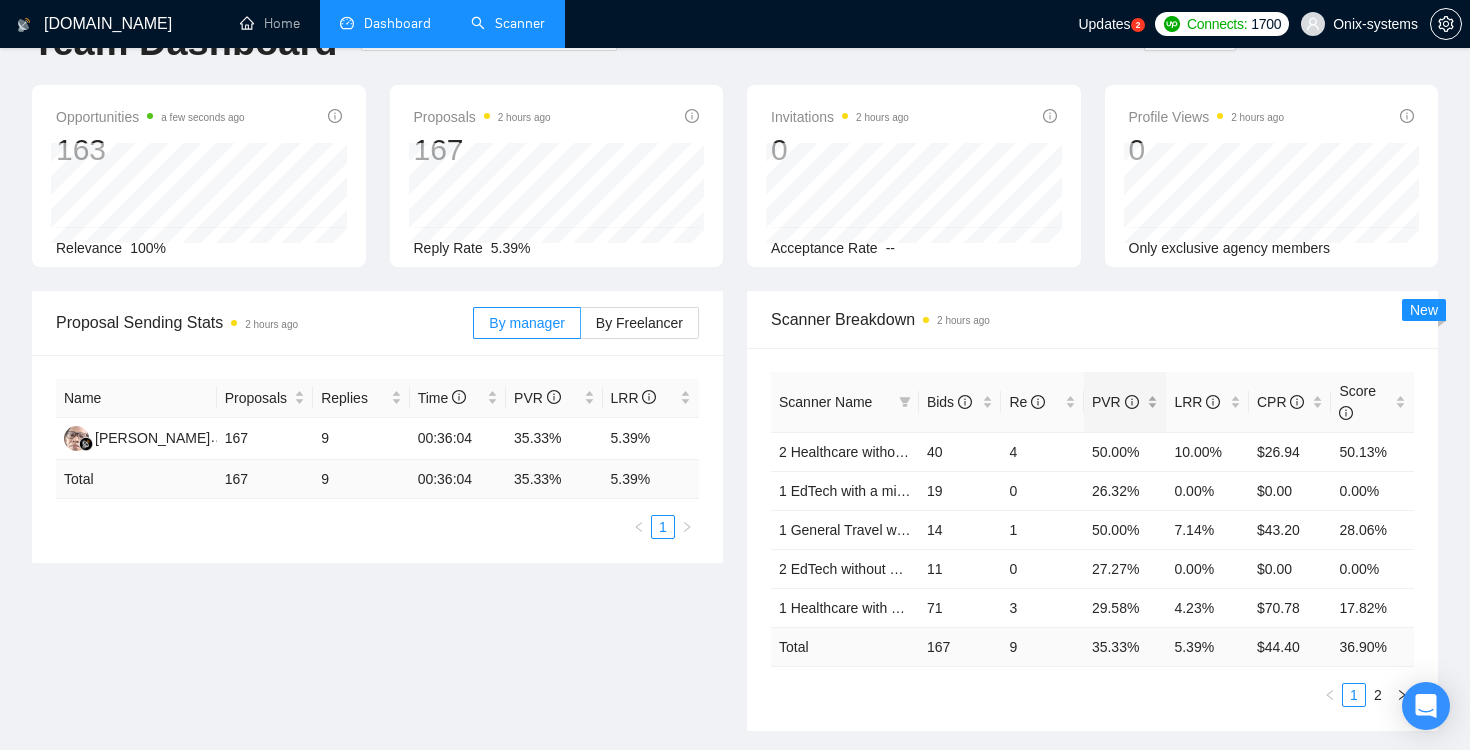 scroll, scrollTop: 69, scrollLeft: 0, axis: vertical 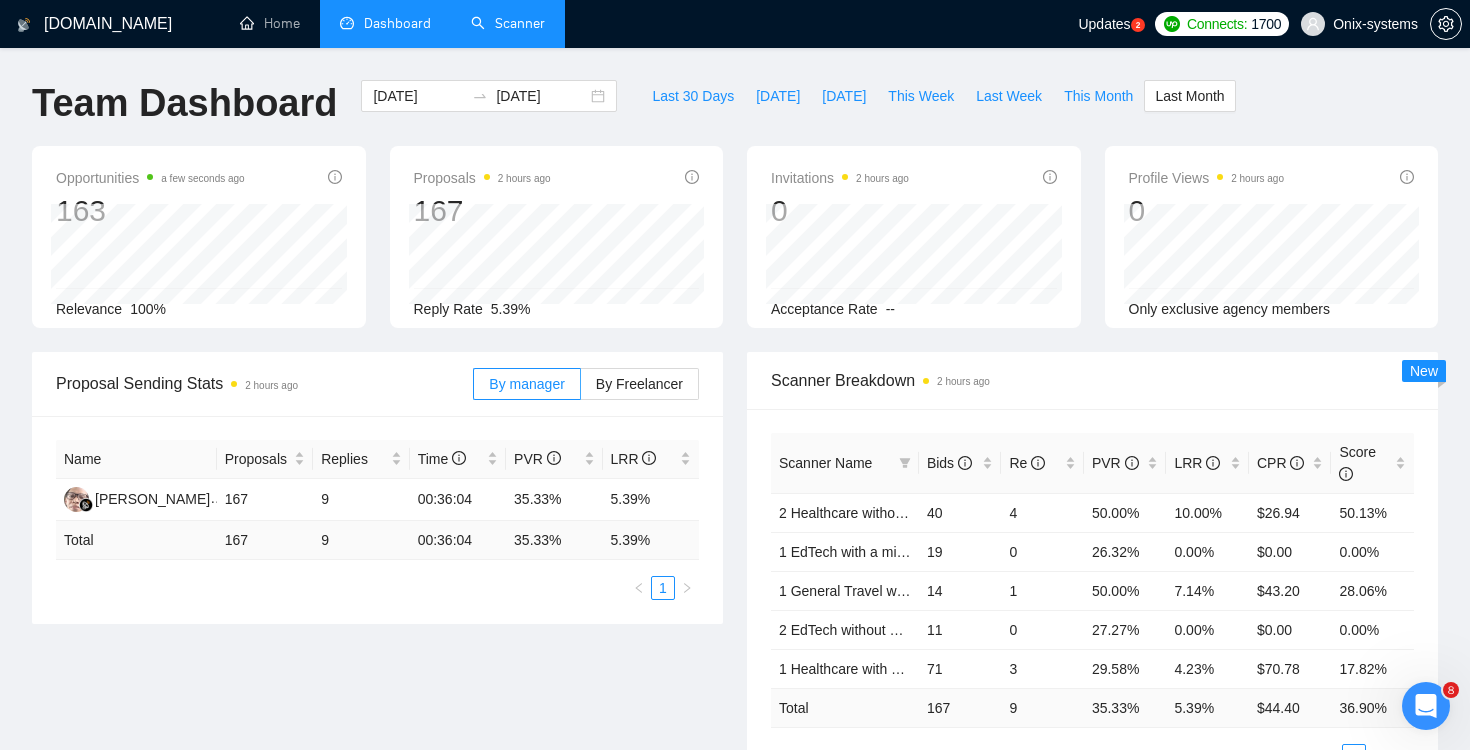click on "Scanner" at bounding box center (508, 23) 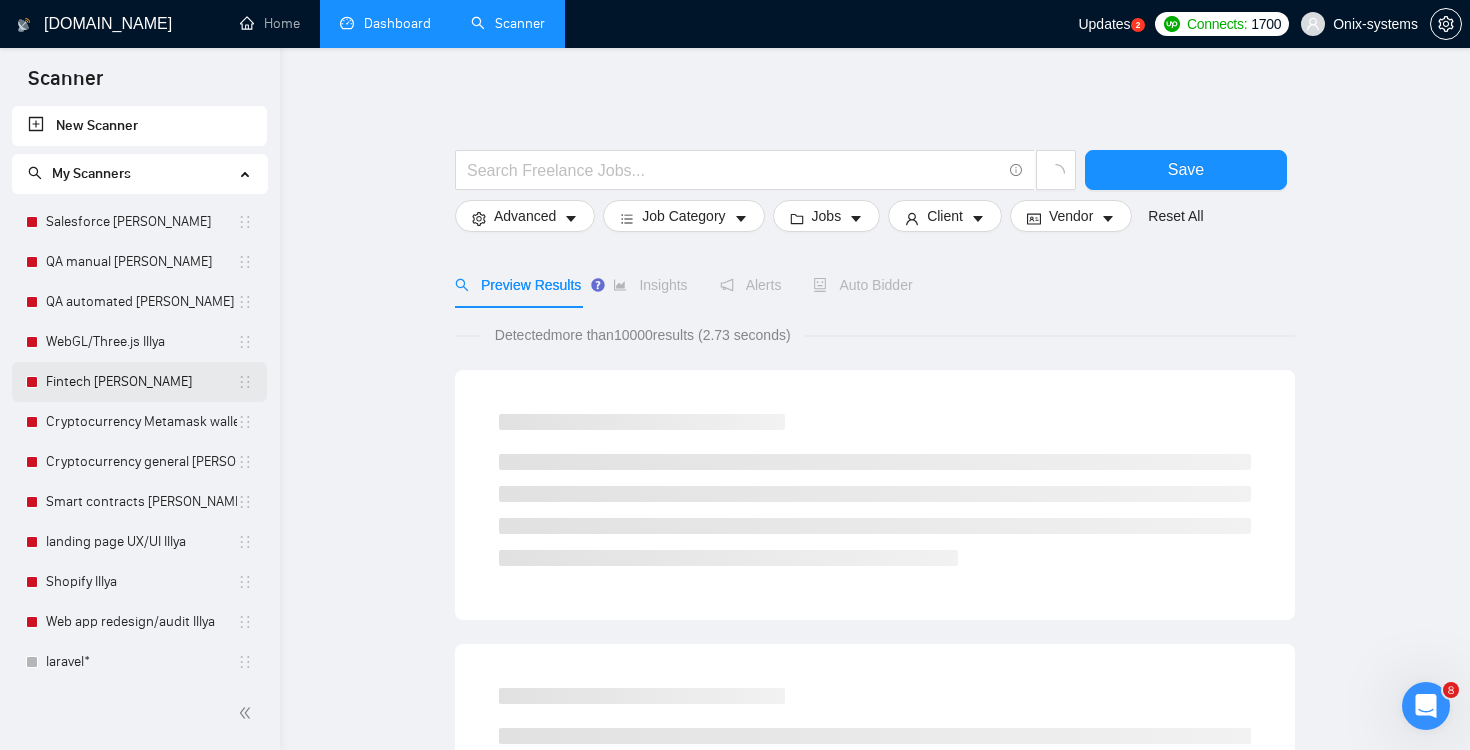 scroll, scrollTop: 405, scrollLeft: 0, axis: vertical 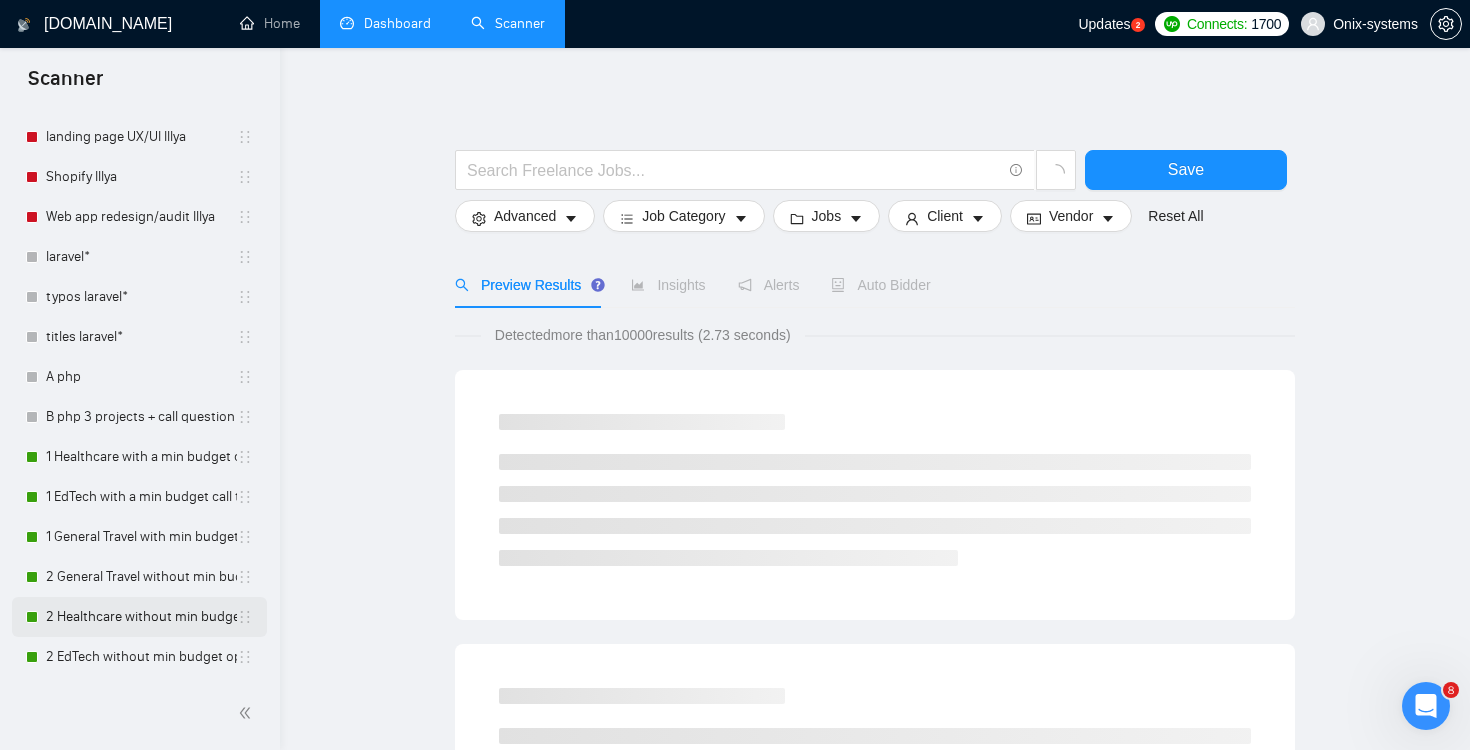 click on "2 Healthcare without min budget with open Quest." at bounding box center [141, 617] 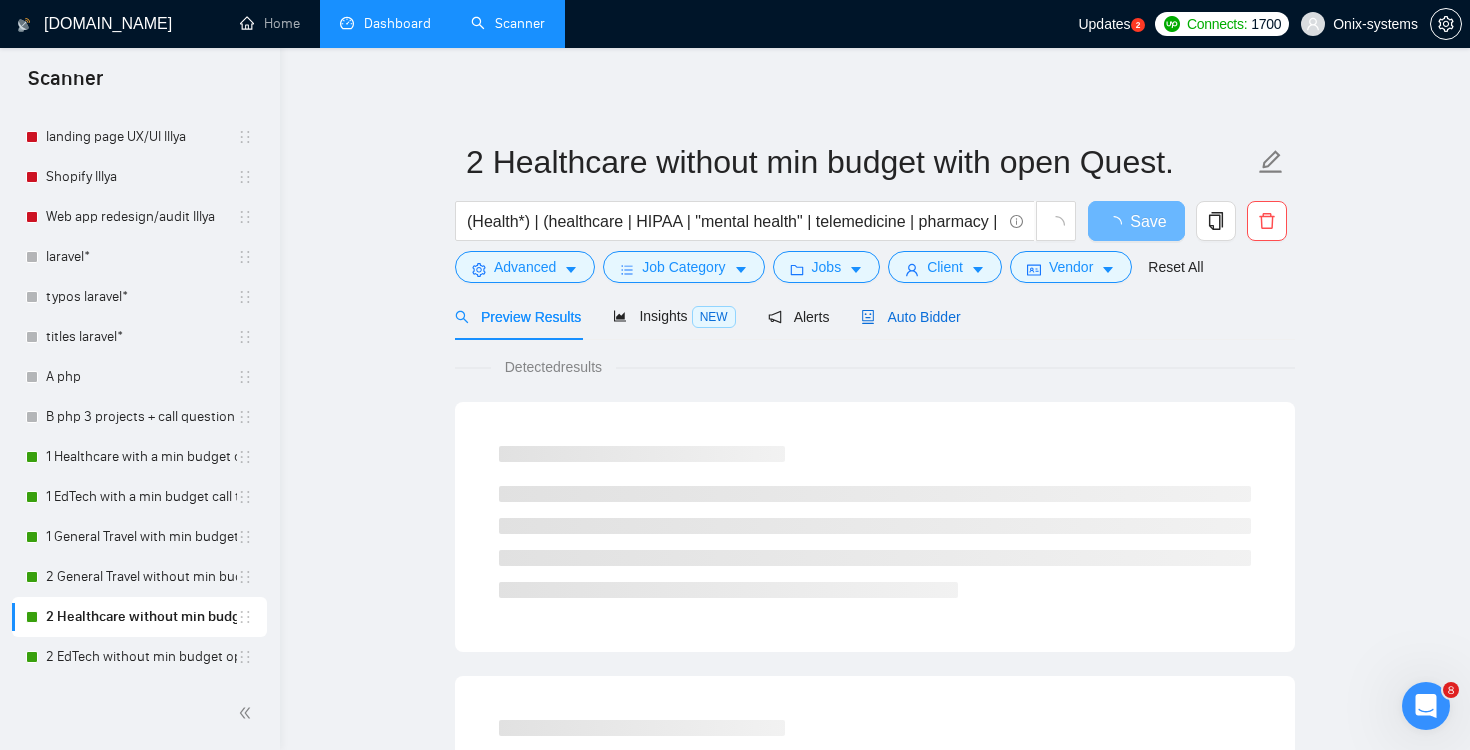 click on "Auto Bidder" at bounding box center [910, 317] 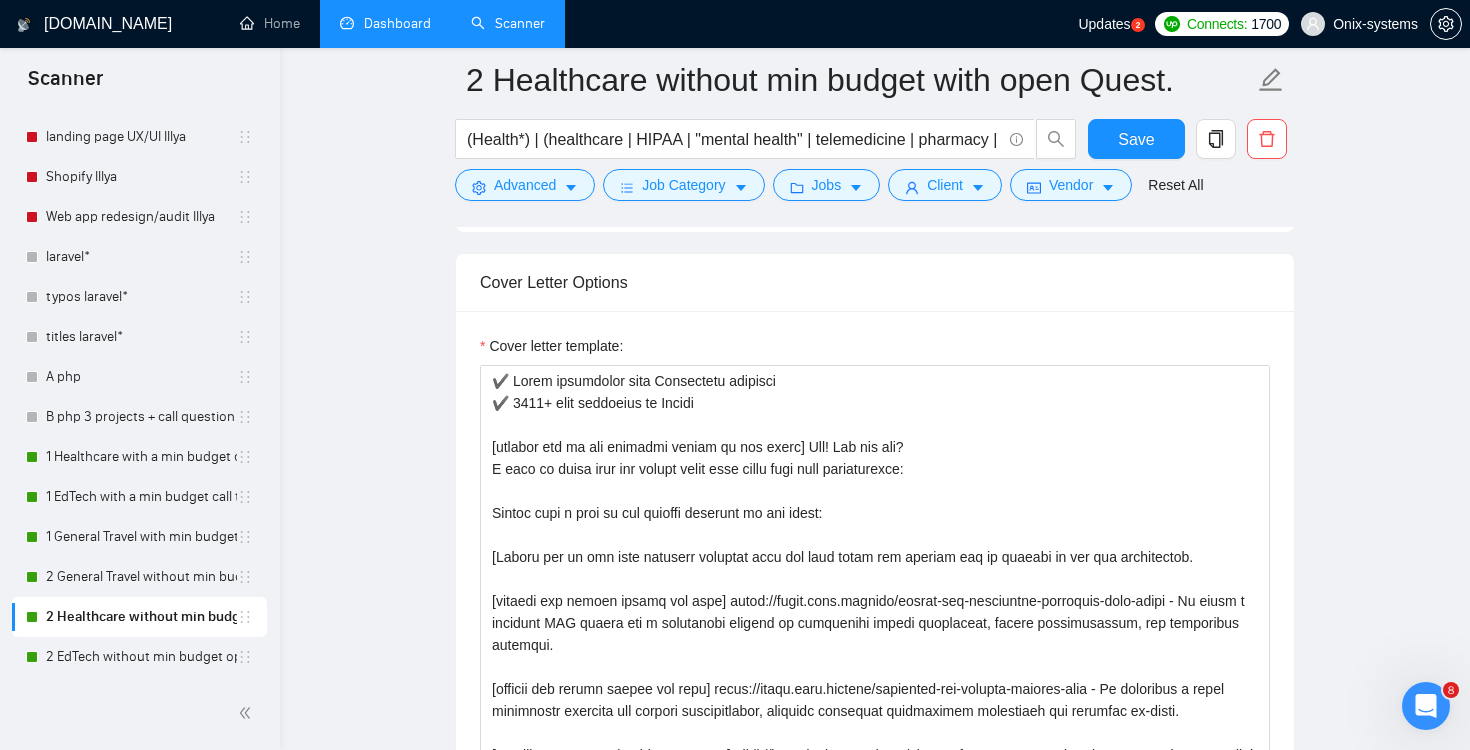 scroll, scrollTop: 1290, scrollLeft: 0, axis: vertical 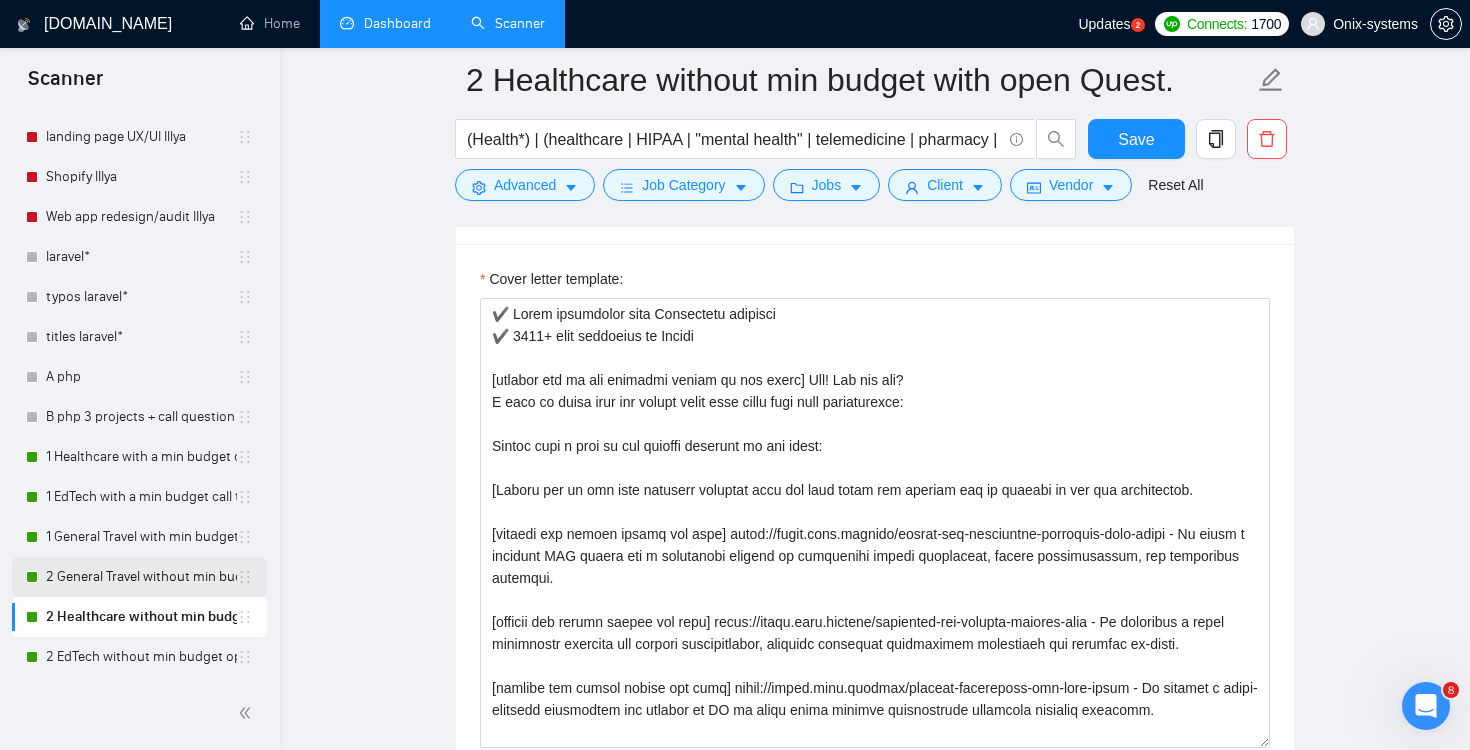 click on "2 General Travel without min budget (open question)" at bounding box center (141, 577) 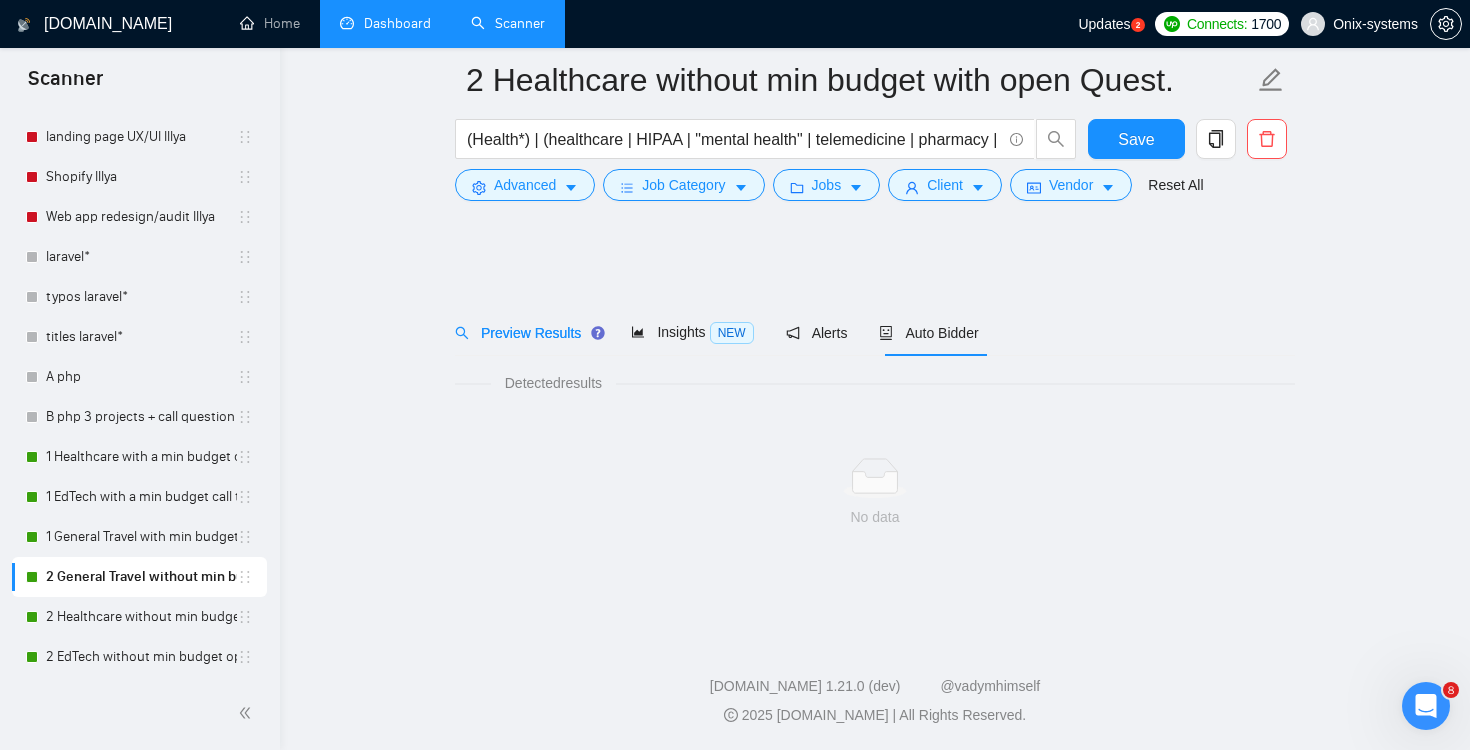 scroll, scrollTop: 0, scrollLeft: 0, axis: both 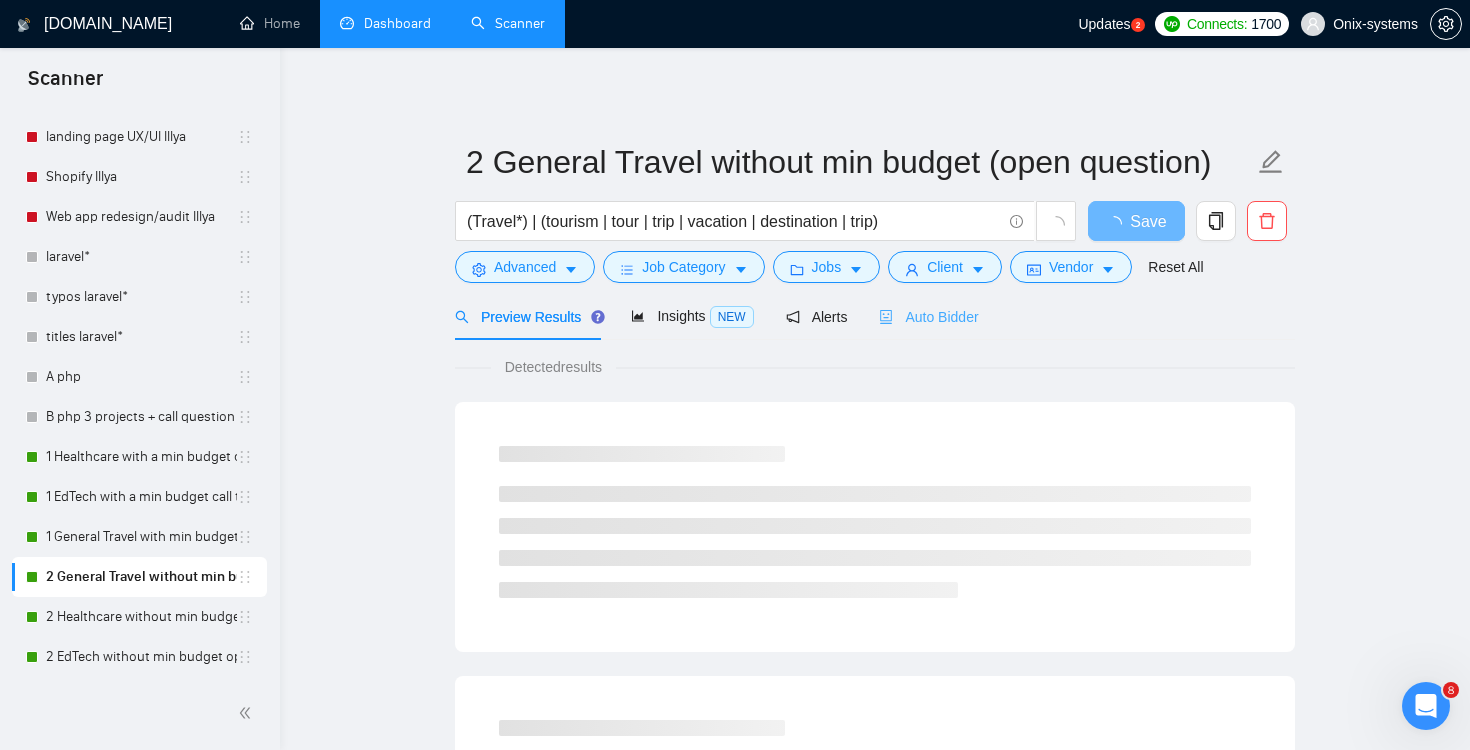 click on "Auto Bidder" at bounding box center (928, 316) 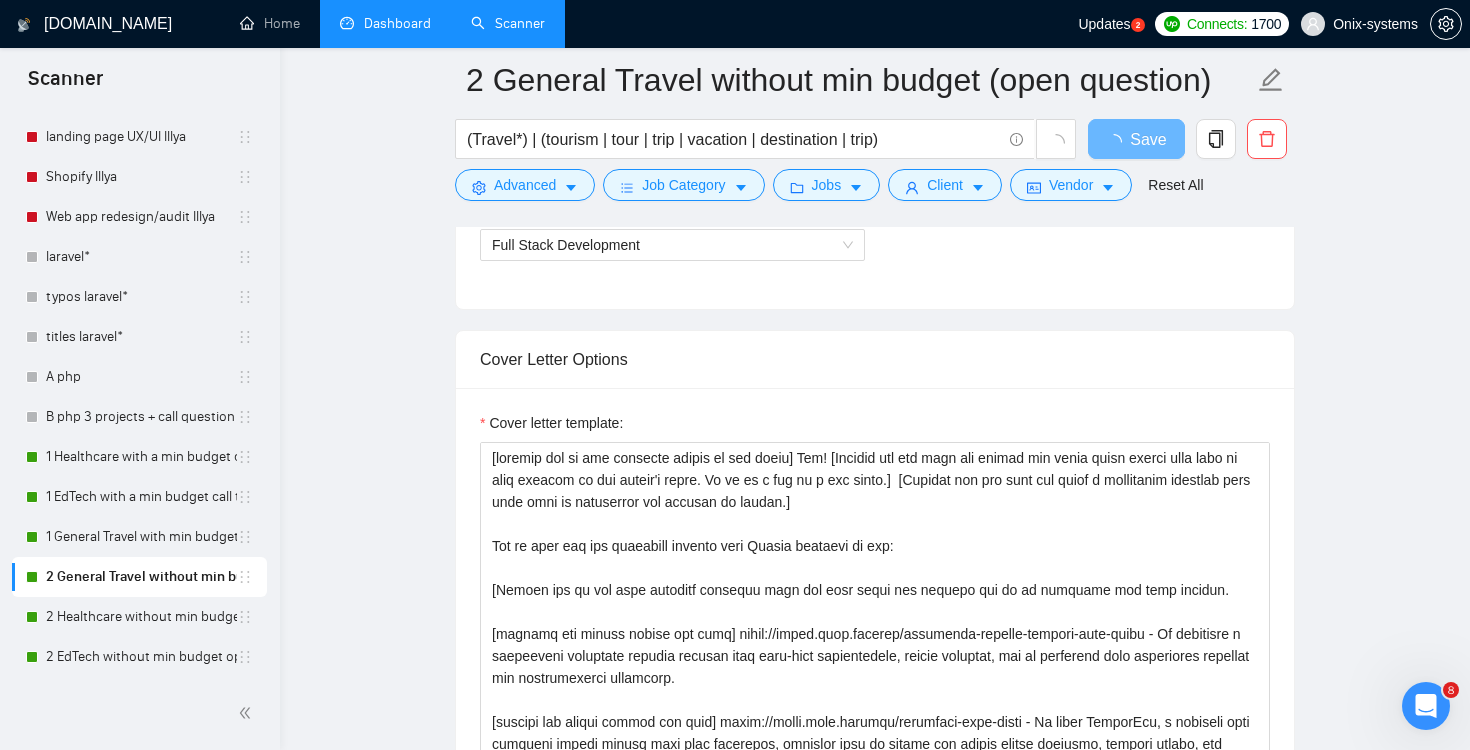 scroll, scrollTop: 1324, scrollLeft: 0, axis: vertical 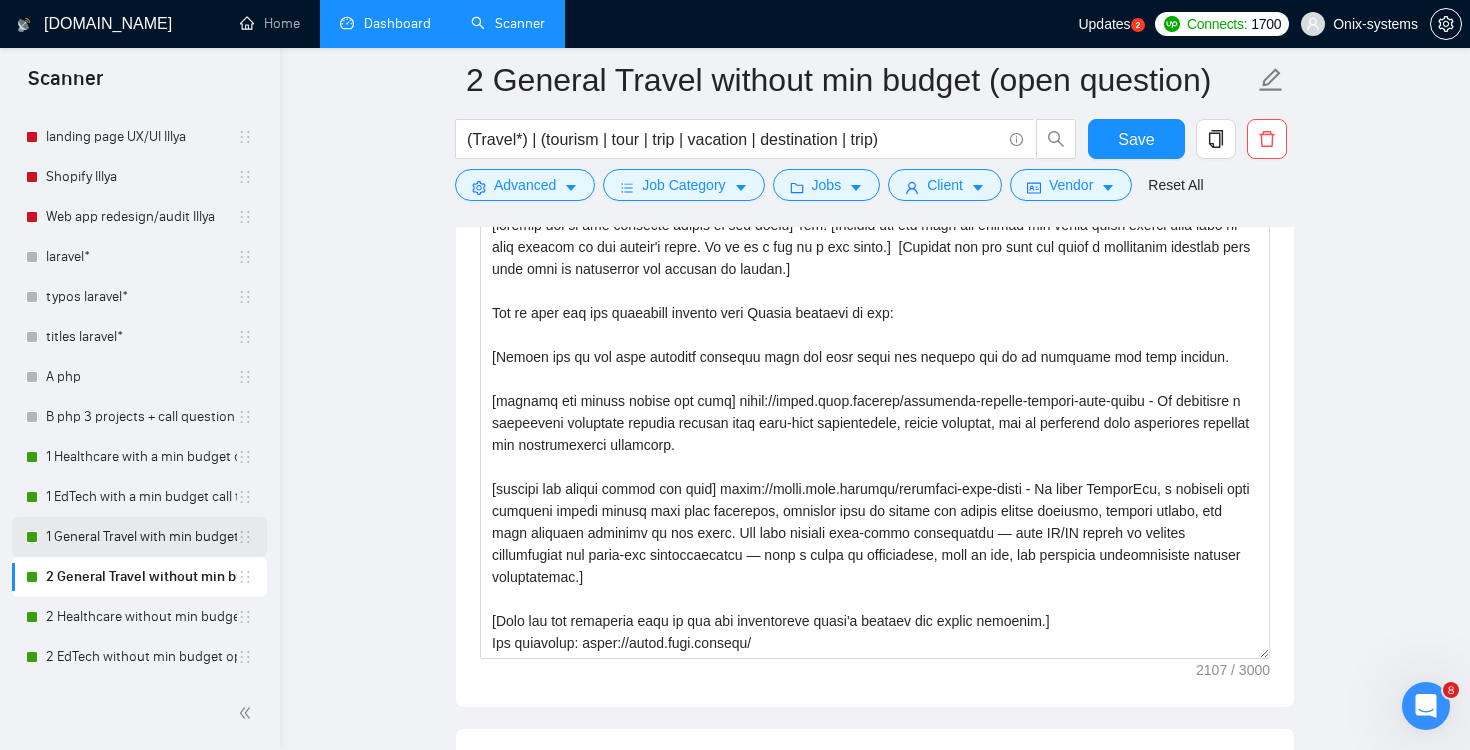 click on "1 General Travel with min budget (call to act)" at bounding box center [141, 537] 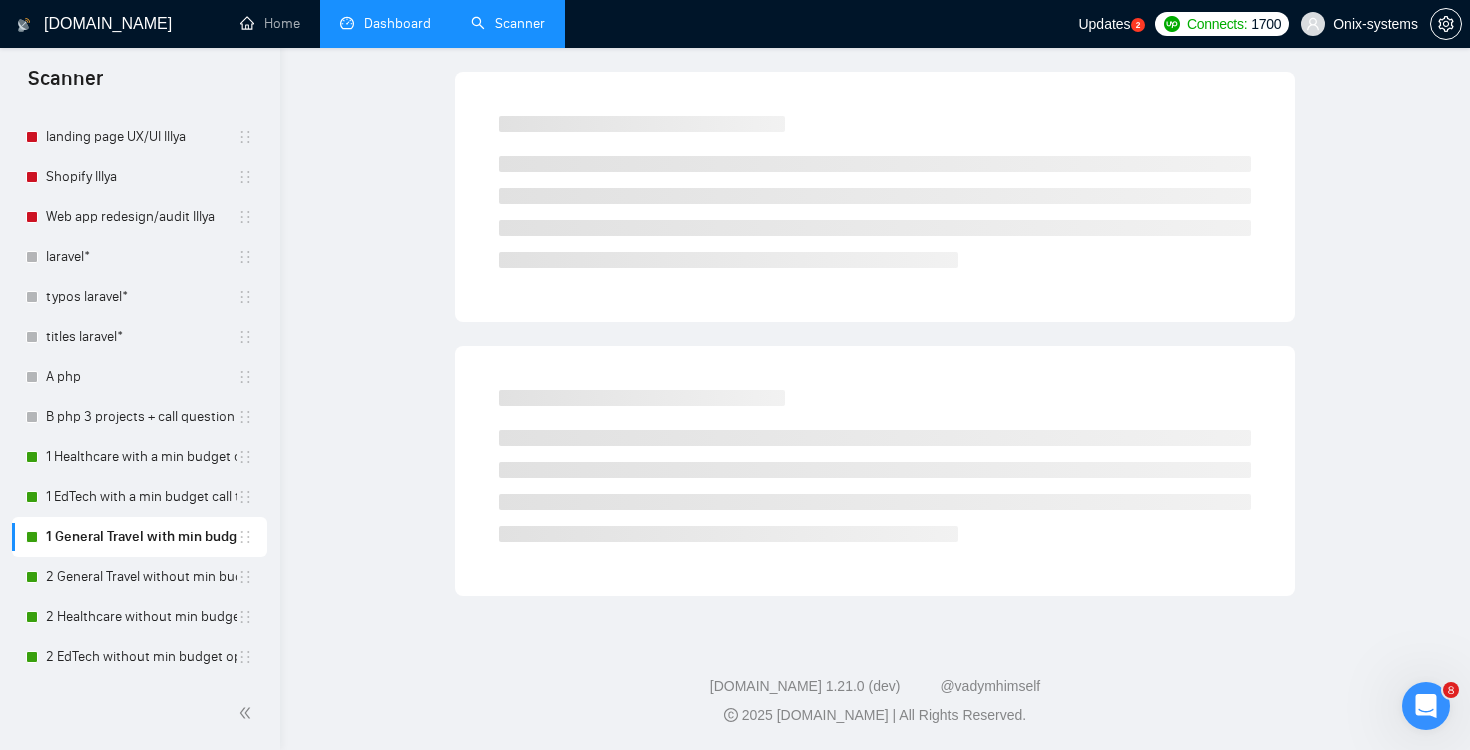 scroll, scrollTop: 0, scrollLeft: 0, axis: both 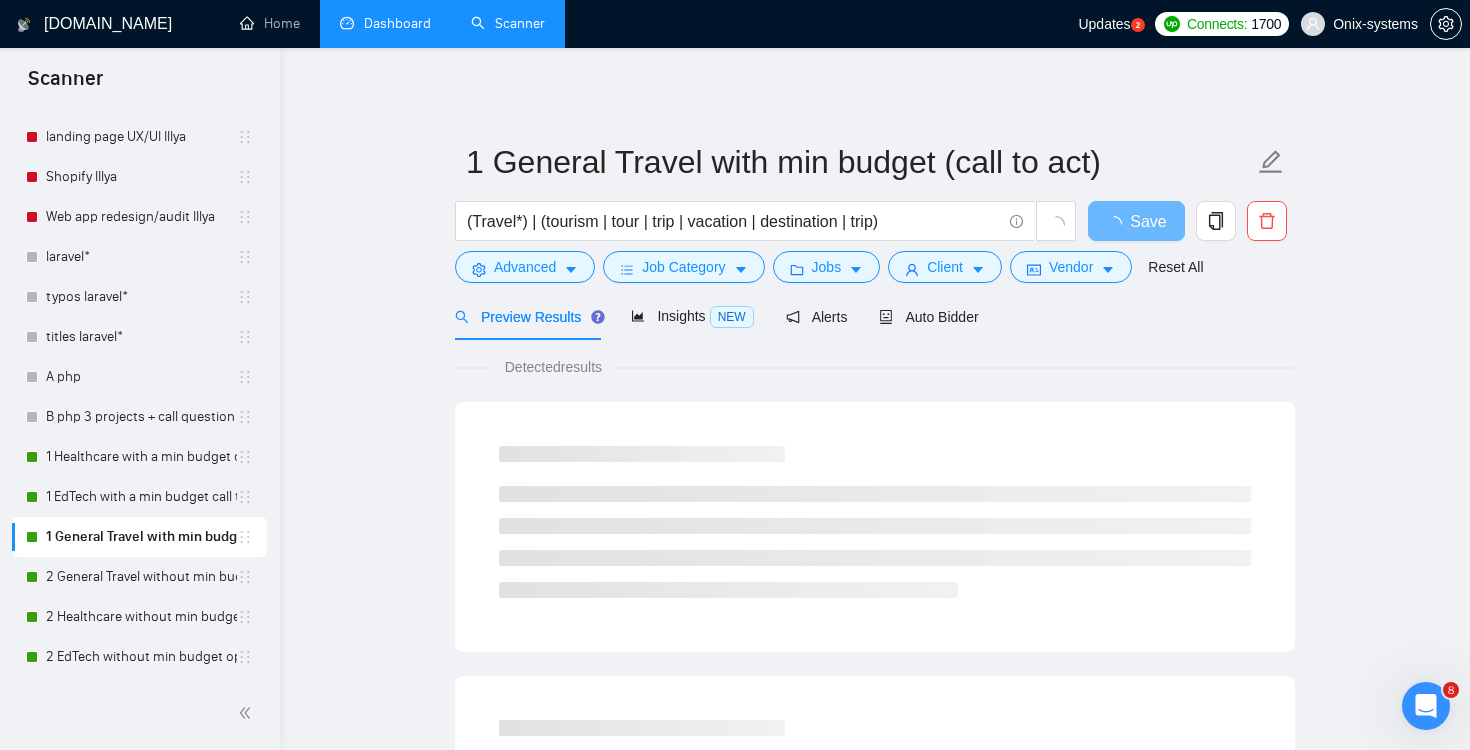 click on "Preview Results Insights NEW Alerts Auto Bidder" at bounding box center [875, 316] 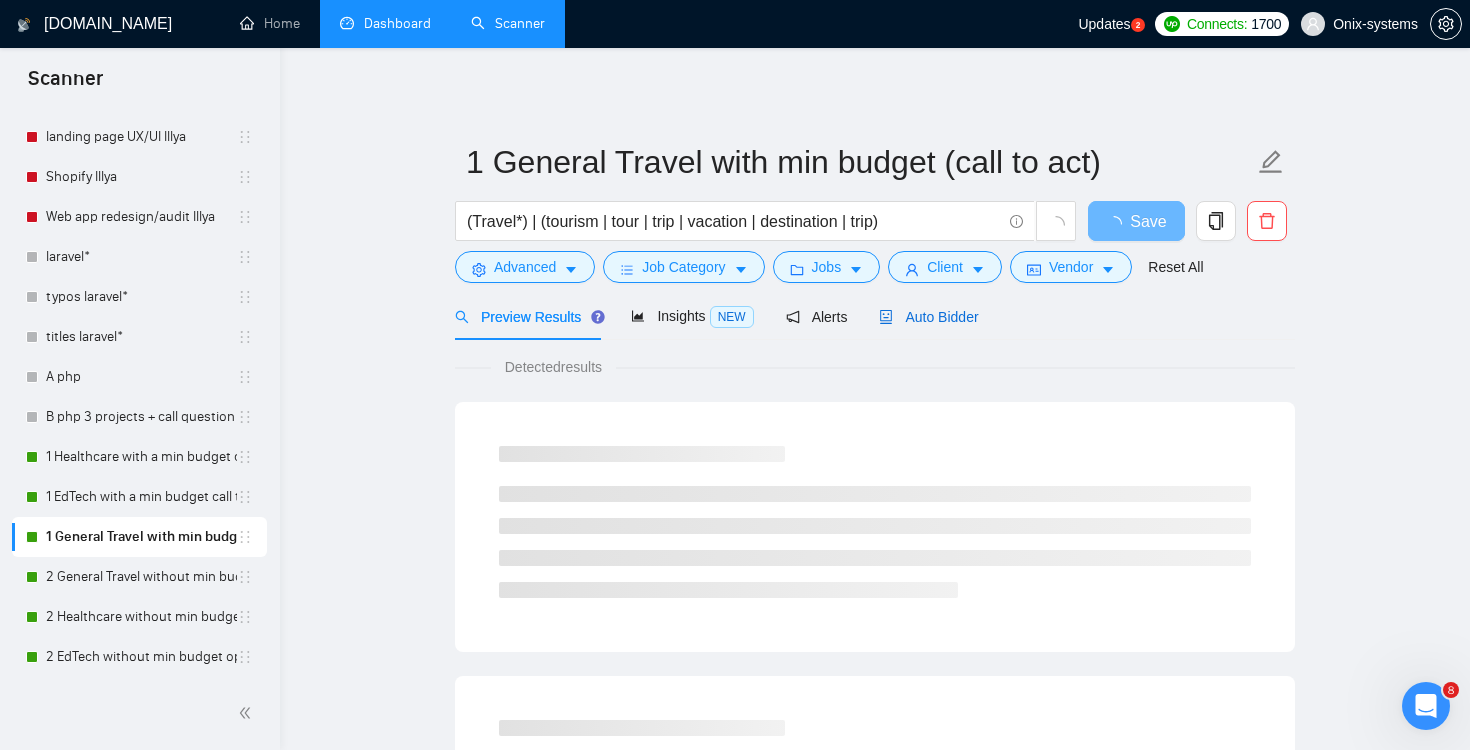 click on "Auto Bidder" at bounding box center (928, 317) 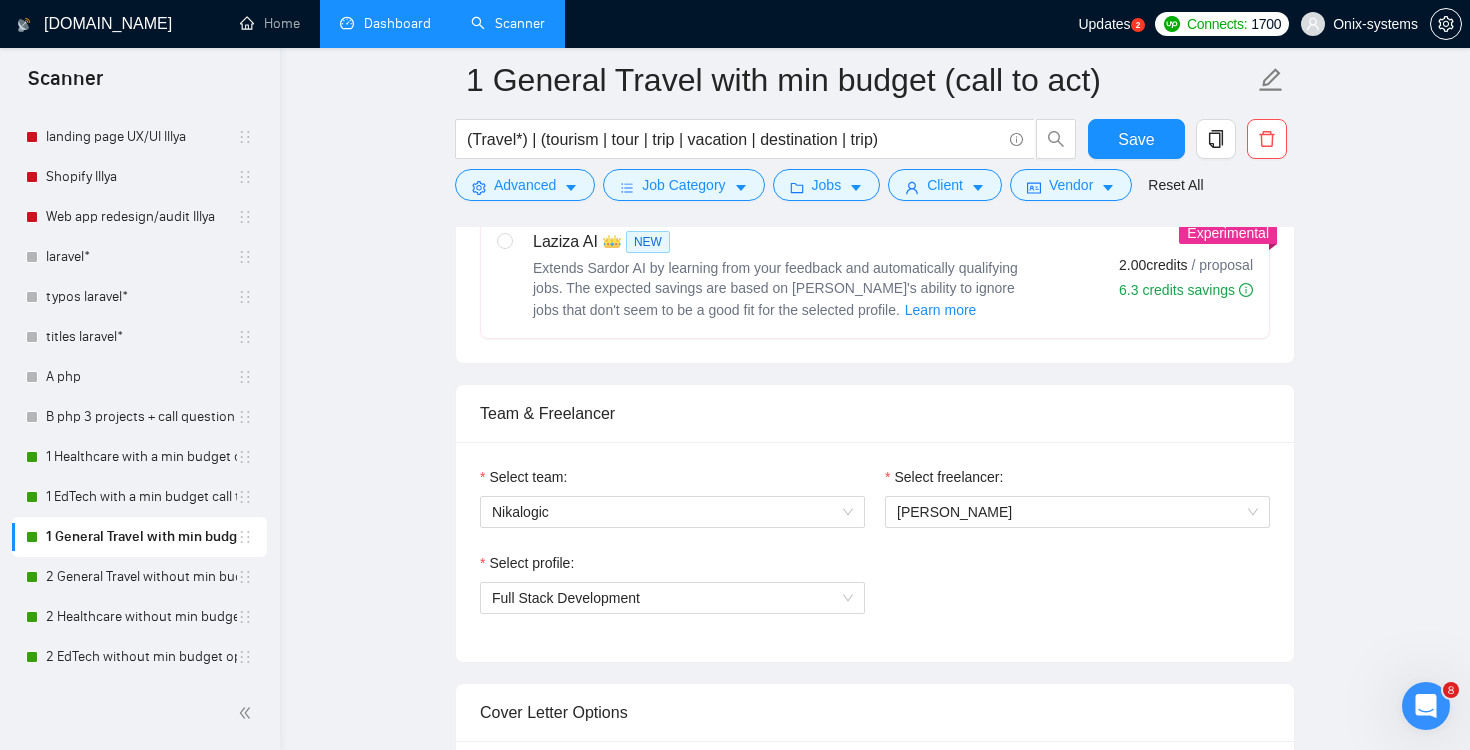 scroll, scrollTop: 1274, scrollLeft: 0, axis: vertical 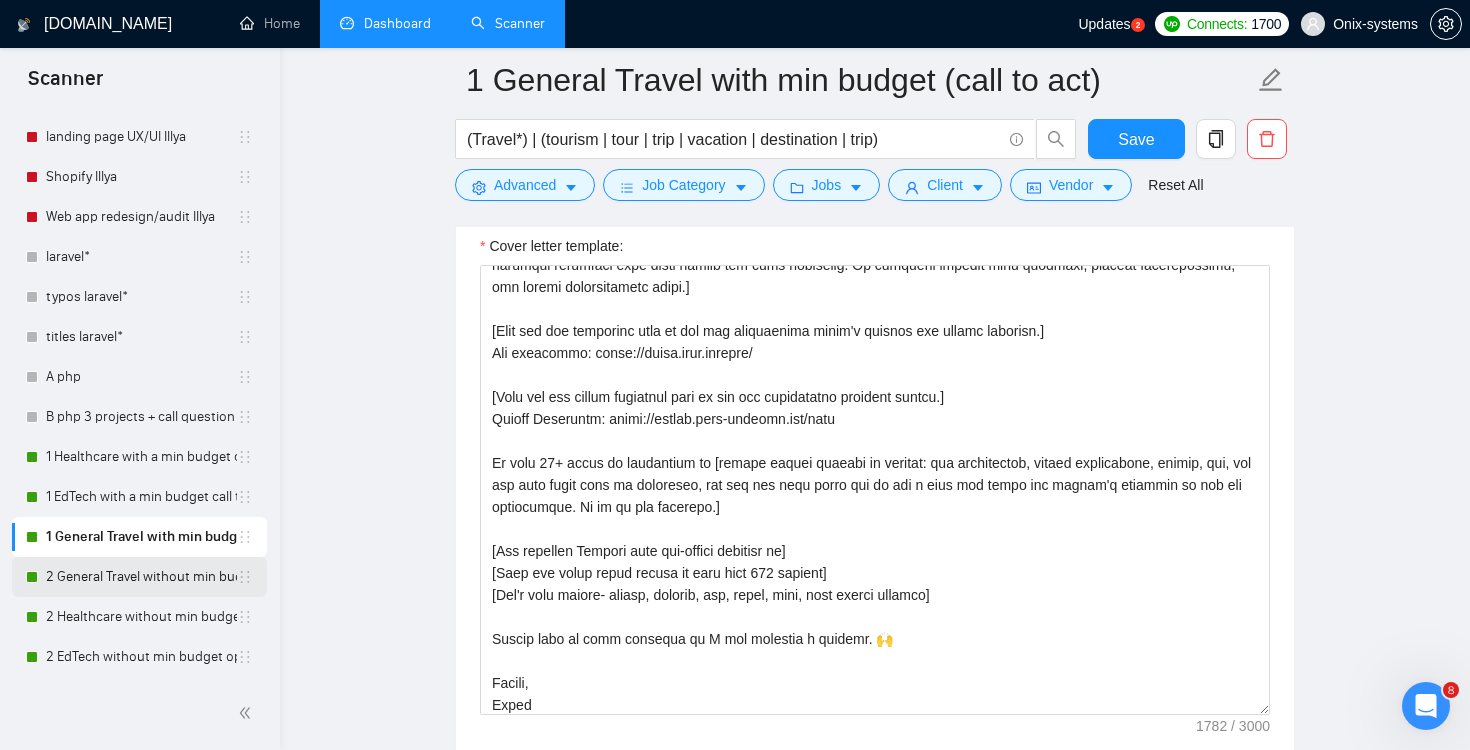 click on "2 General Travel without min budget (open question)" at bounding box center [141, 577] 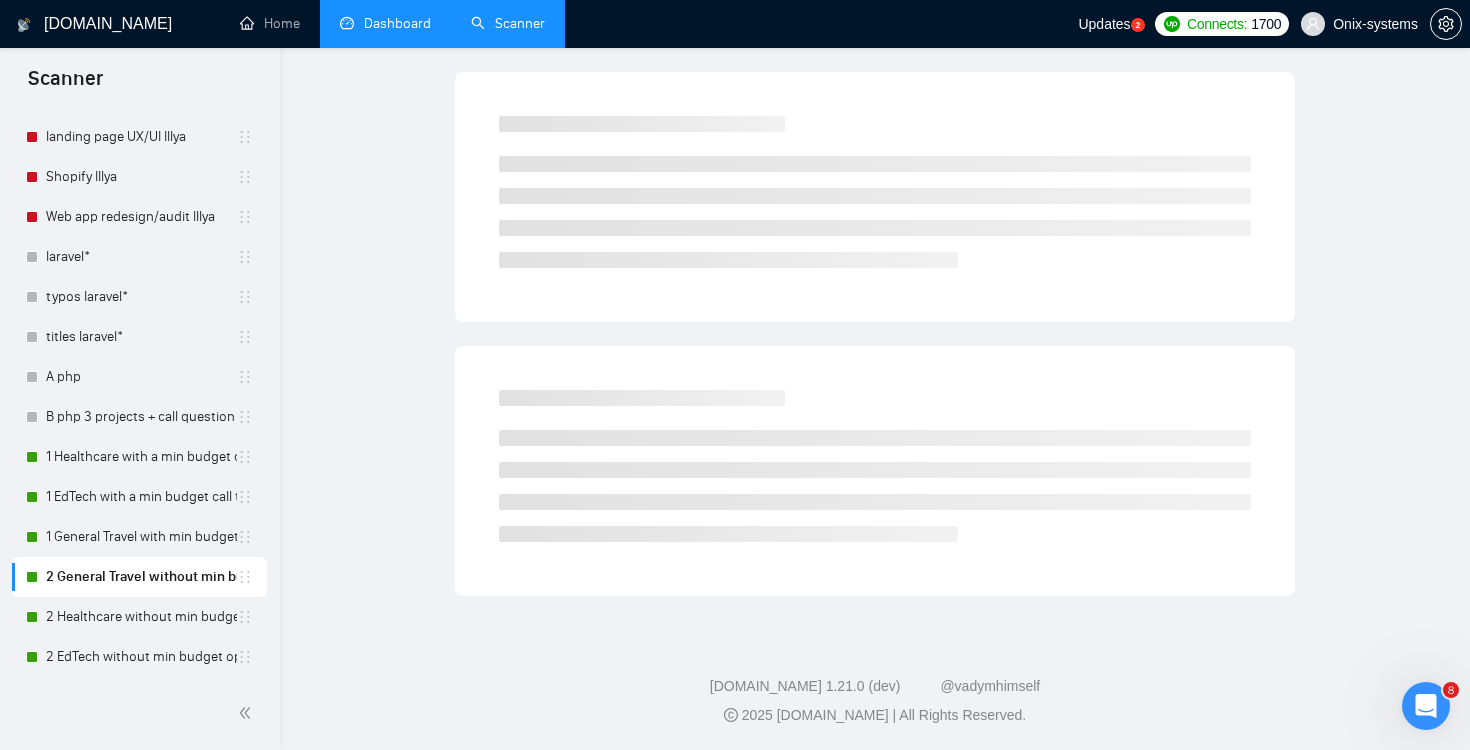 scroll, scrollTop: 0, scrollLeft: 0, axis: both 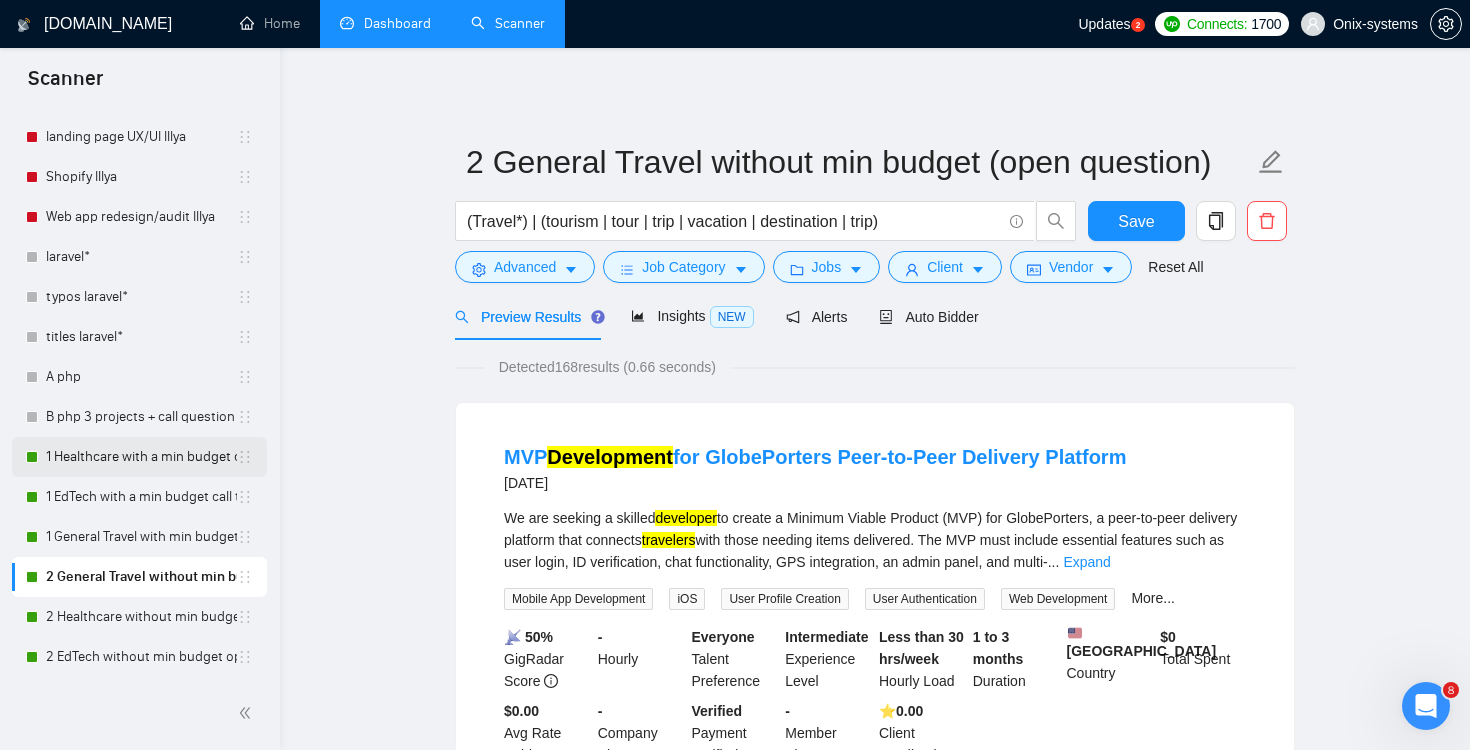 click on "1 Healthcare with a min budget call to act" at bounding box center [141, 457] 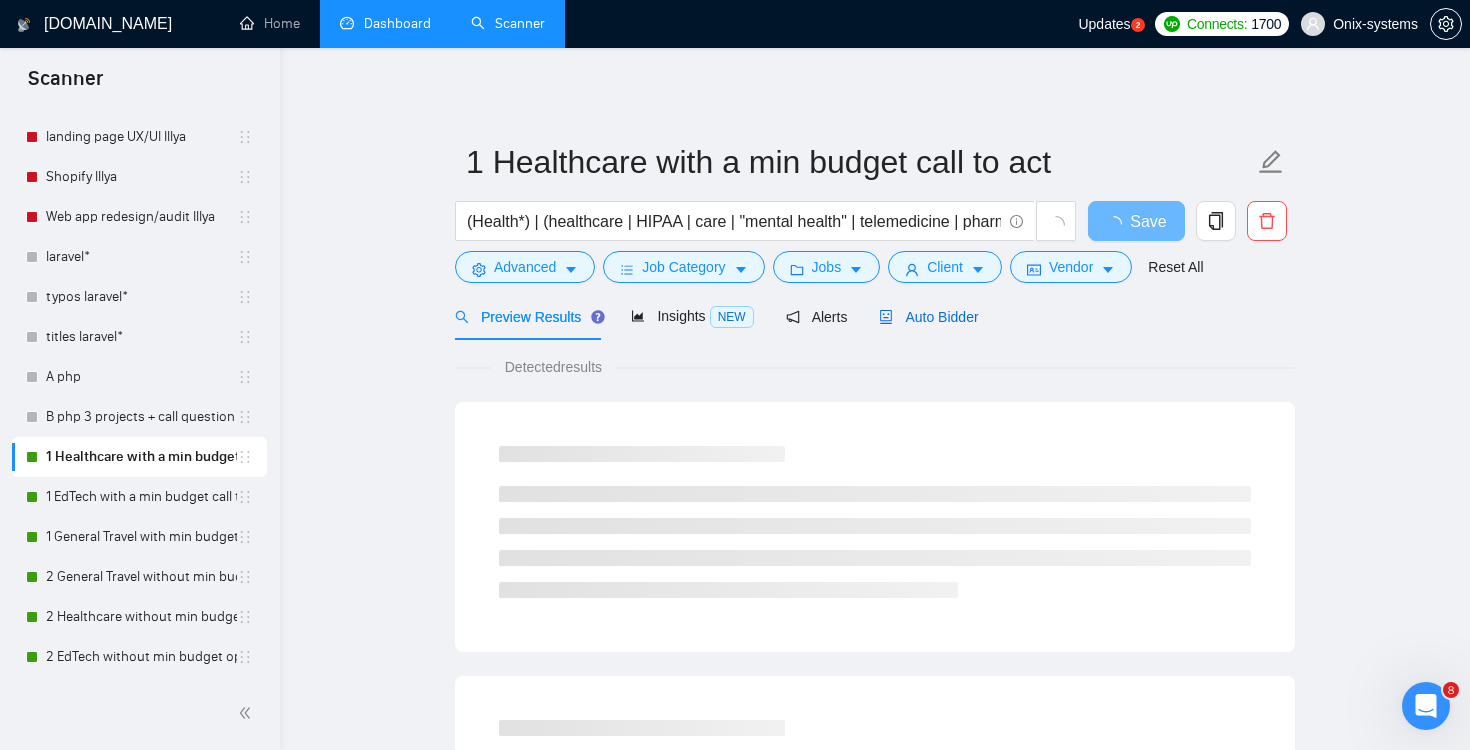 click on "Auto Bidder" at bounding box center (928, 317) 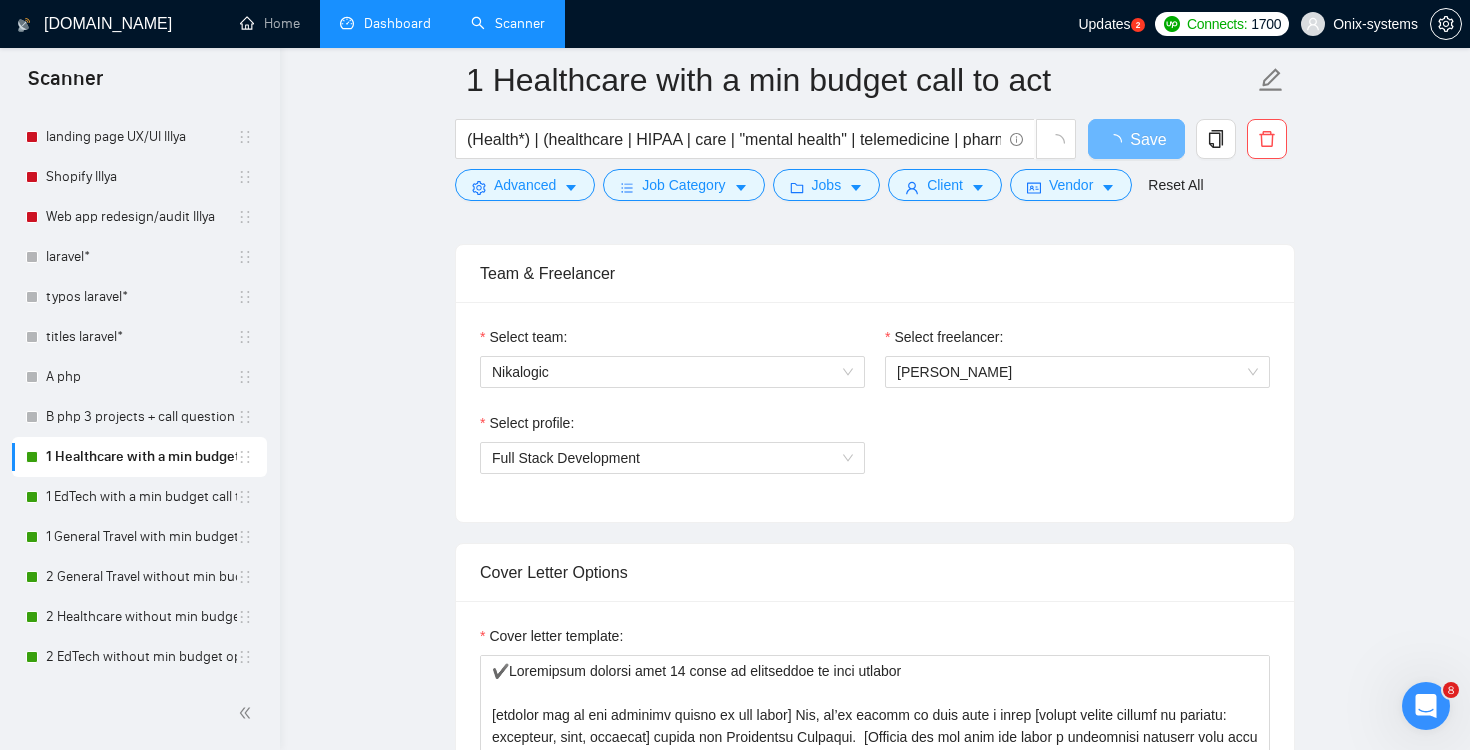type 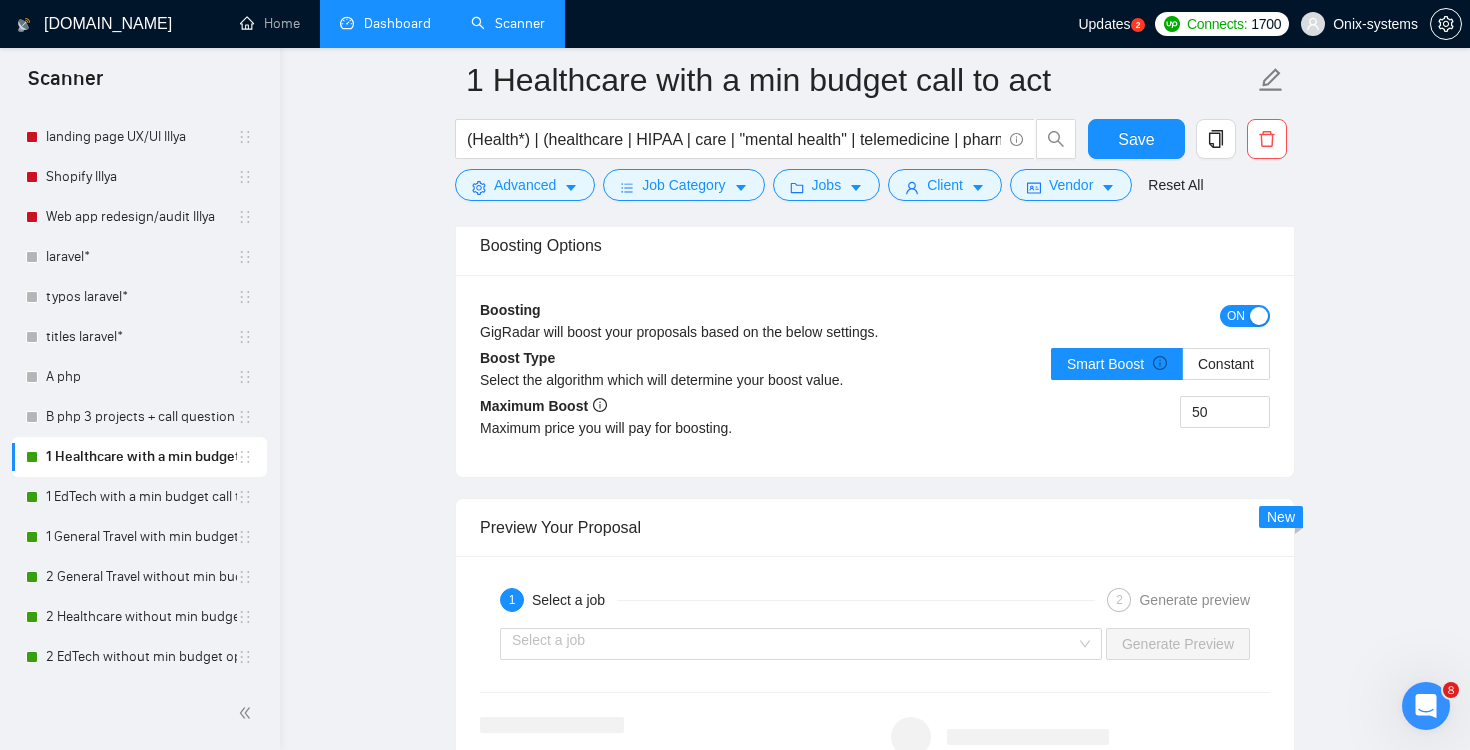 scroll, scrollTop: 2717, scrollLeft: 0, axis: vertical 